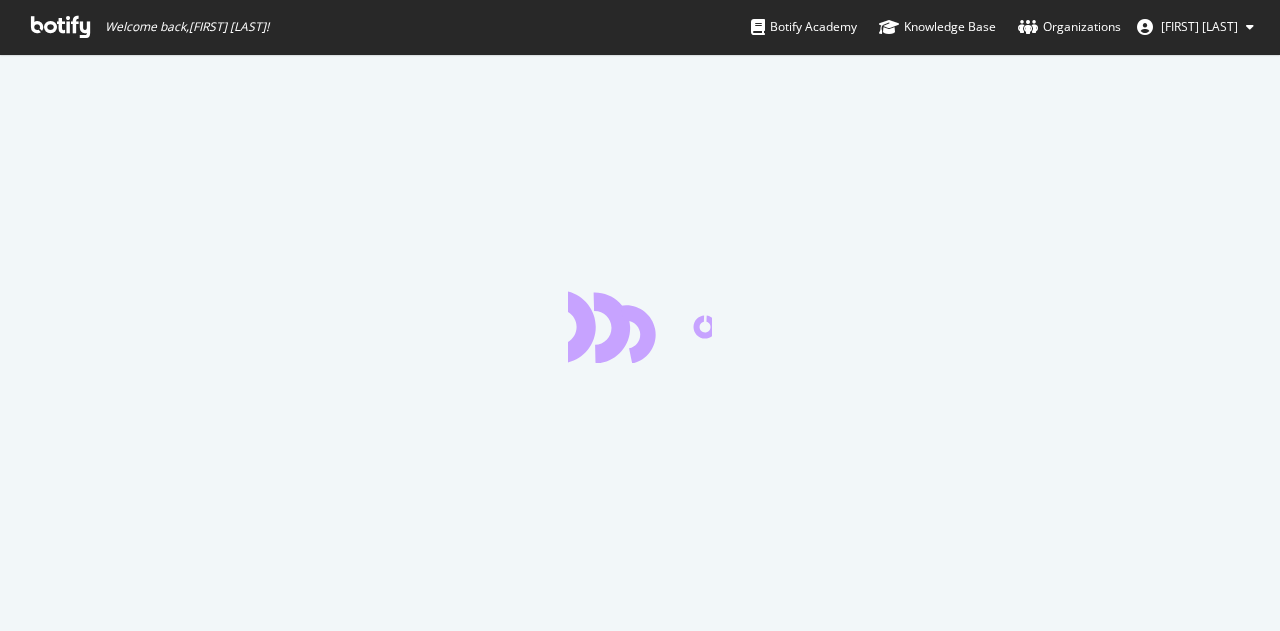 scroll, scrollTop: 0, scrollLeft: 0, axis: both 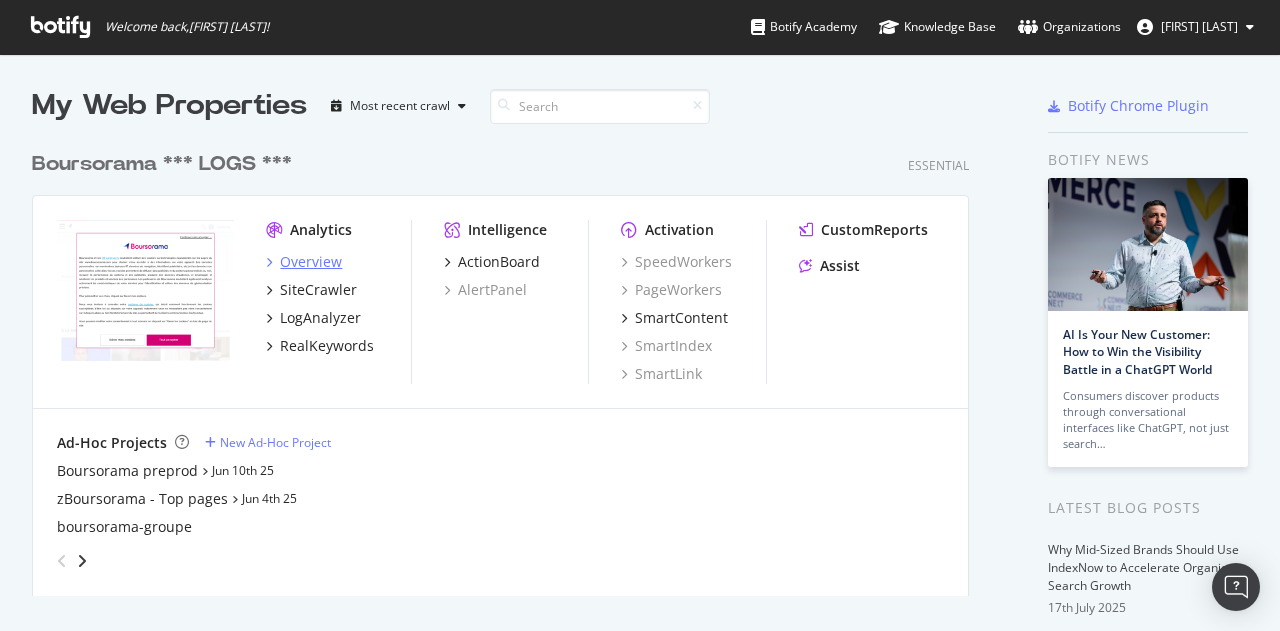 click on "Overview" at bounding box center (311, 262) 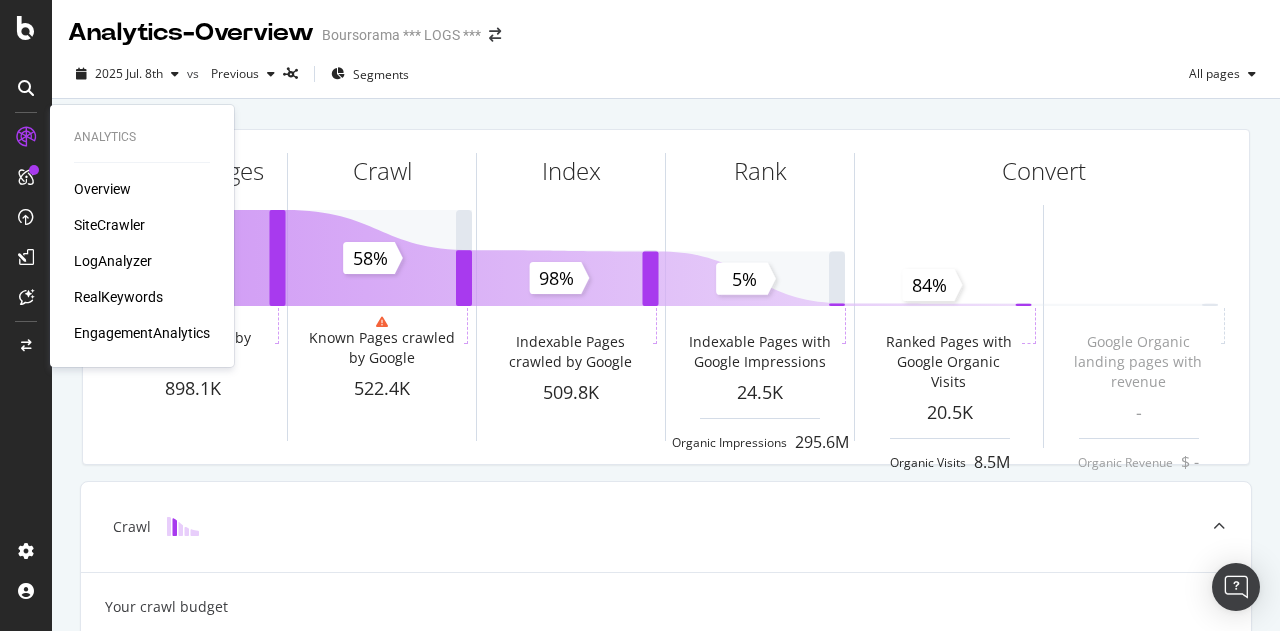 click on "SiteCrawler" at bounding box center [109, 225] 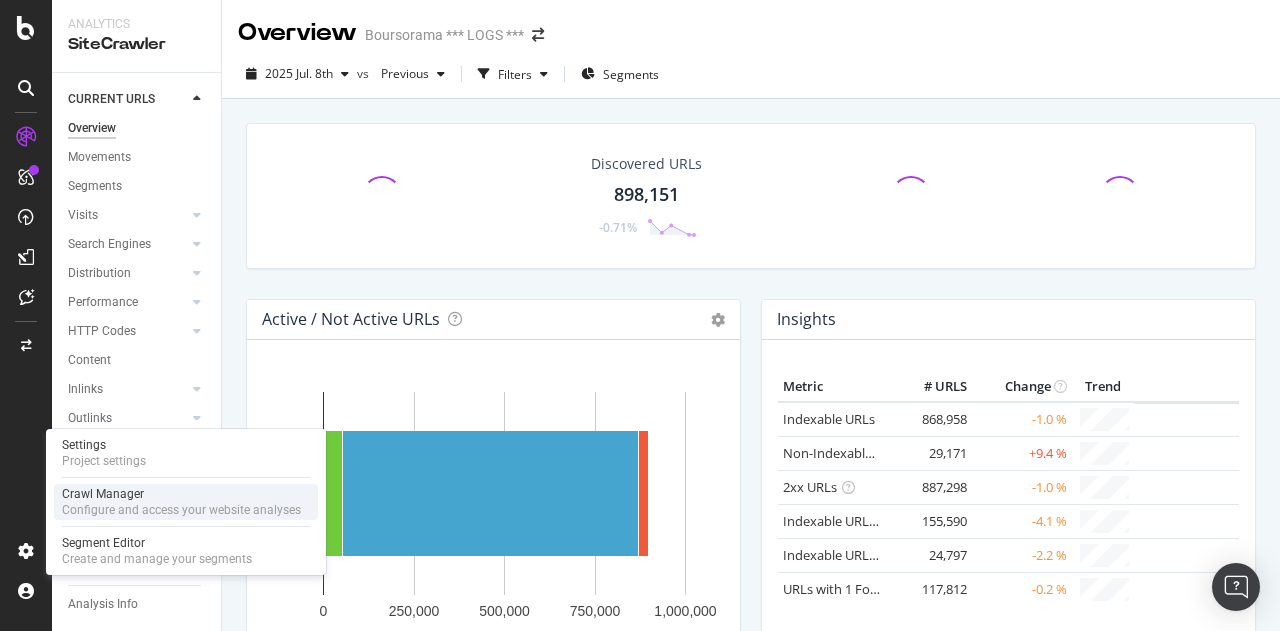 click on "Crawl Manager" at bounding box center [181, 494] 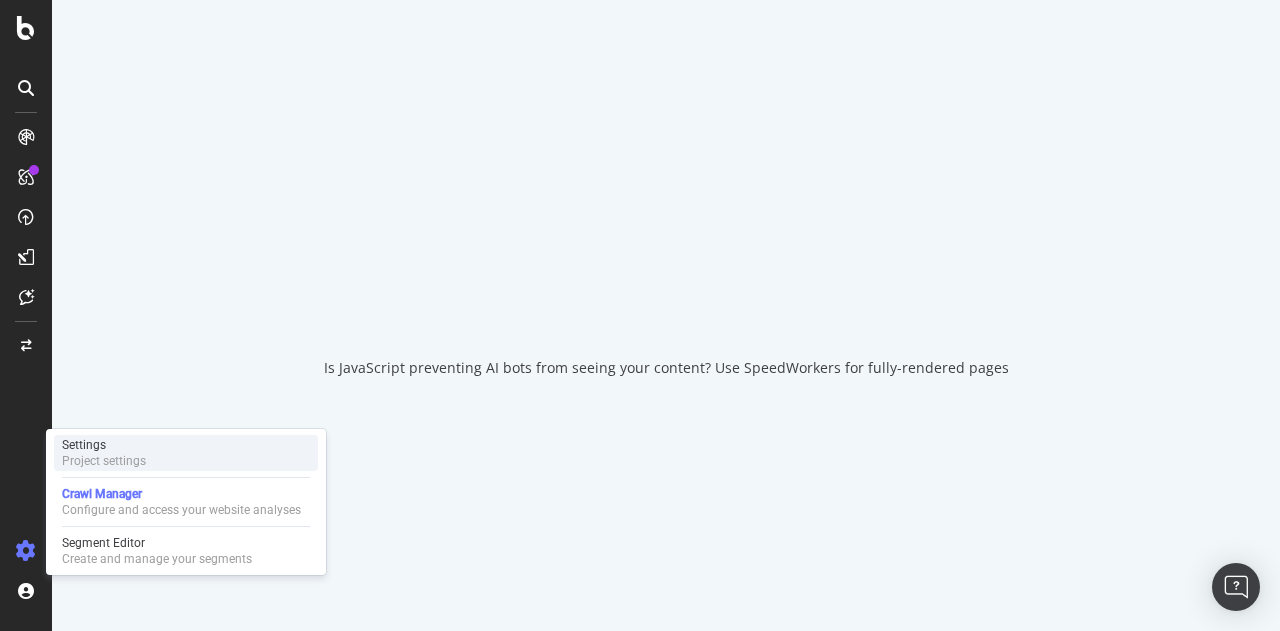 click on "Settings Project settings" at bounding box center [186, 453] 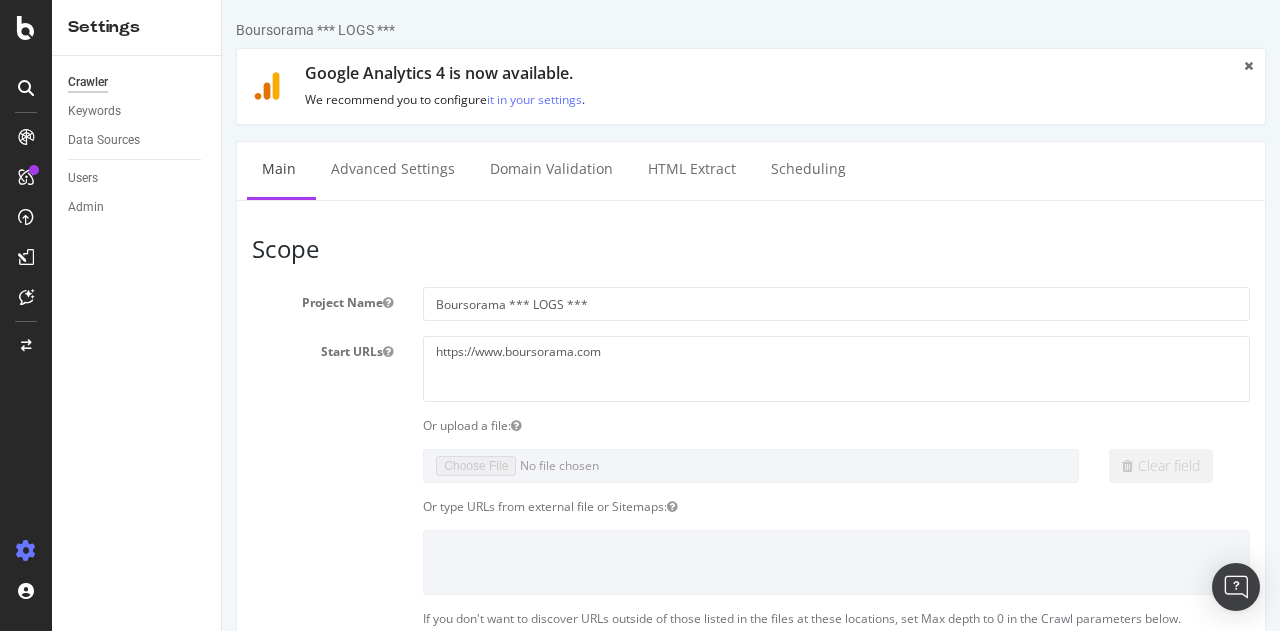 scroll, scrollTop: 0, scrollLeft: 0, axis: both 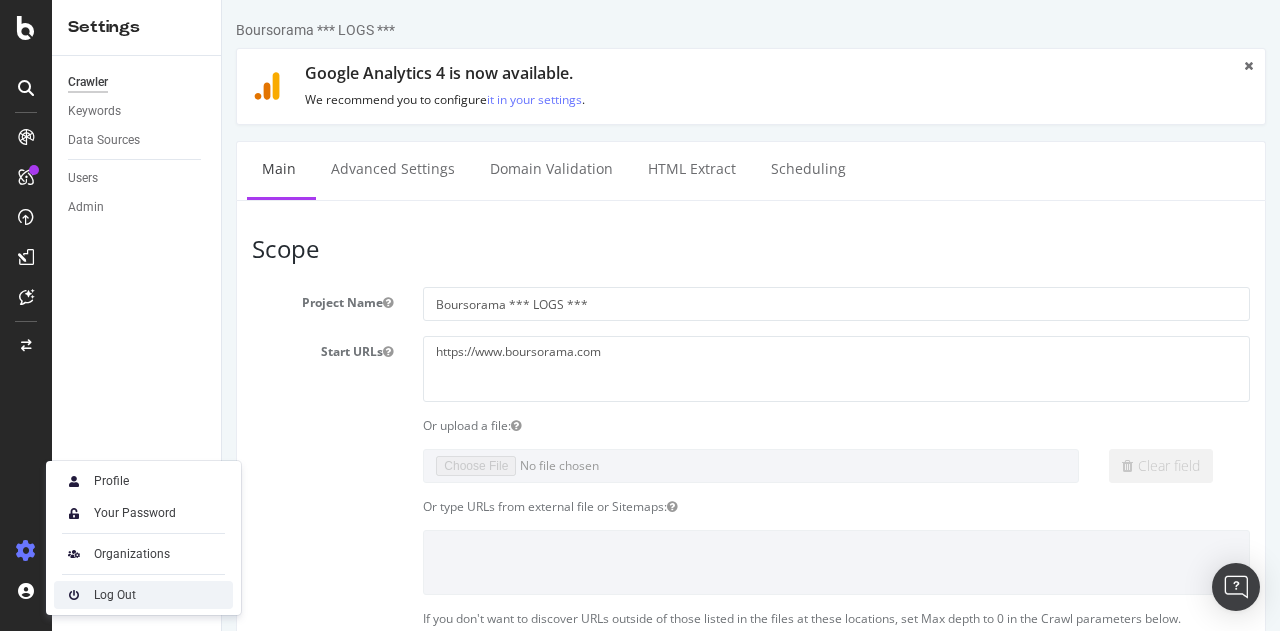 click at bounding box center [74, 595] 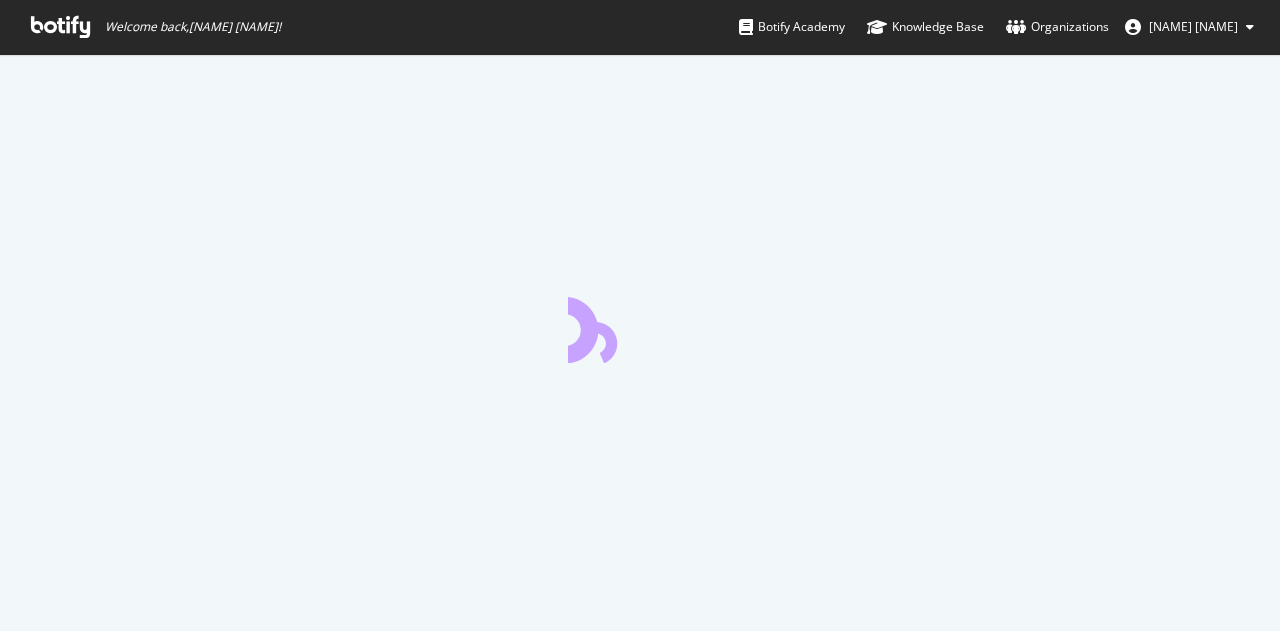 scroll, scrollTop: 0, scrollLeft: 0, axis: both 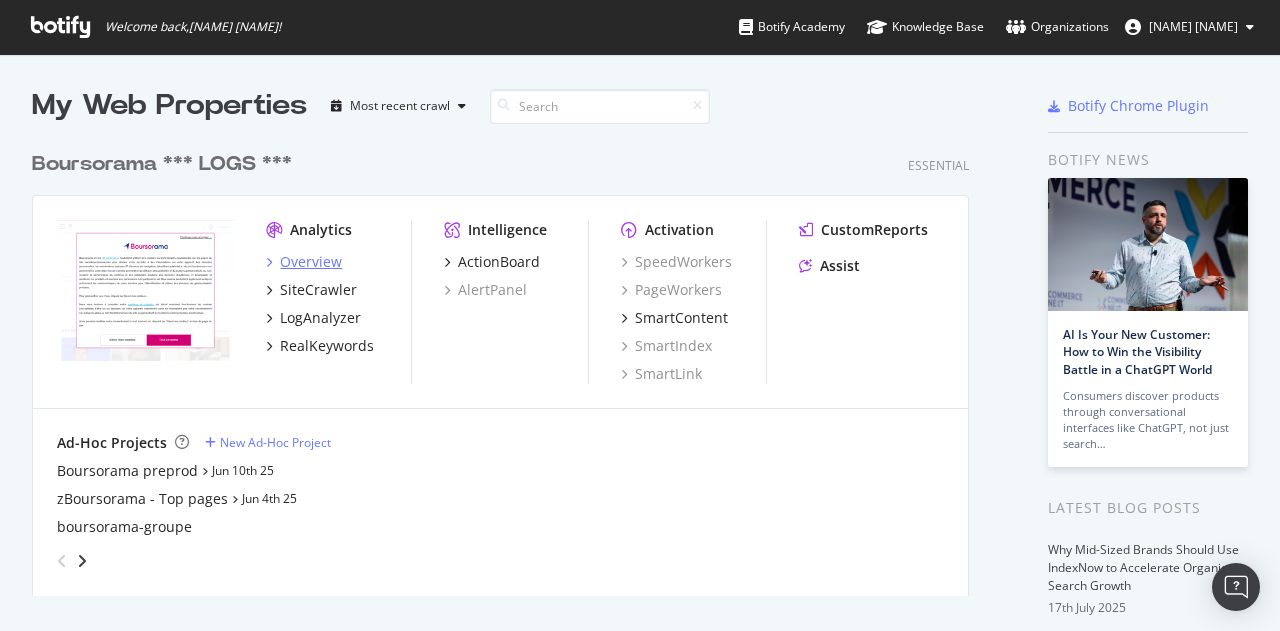 click on "Overview" at bounding box center [311, 262] 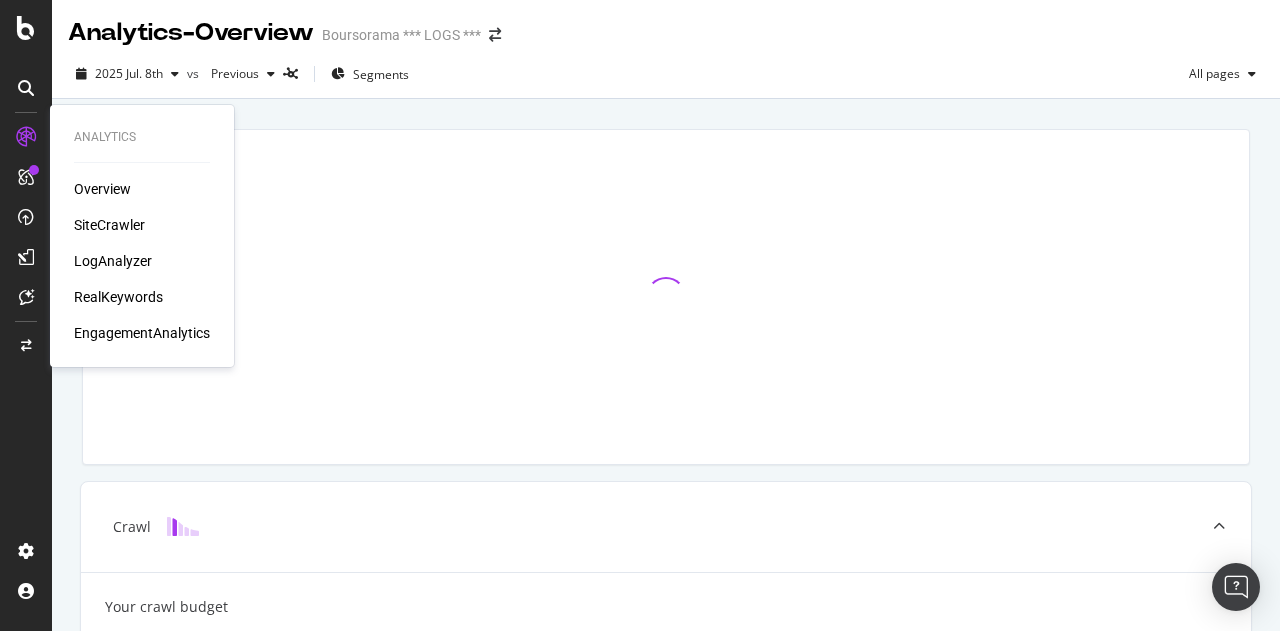 click on "SiteCrawler" at bounding box center (109, 225) 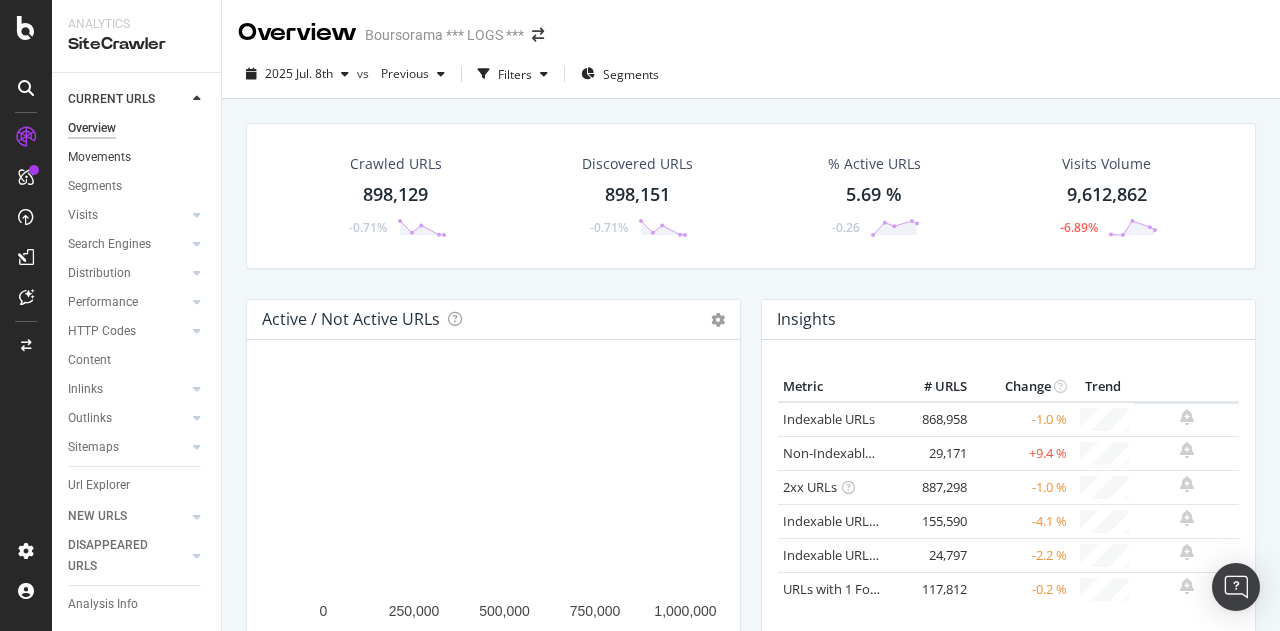 scroll, scrollTop: 61, scrollLeft: 0, axis: vertical 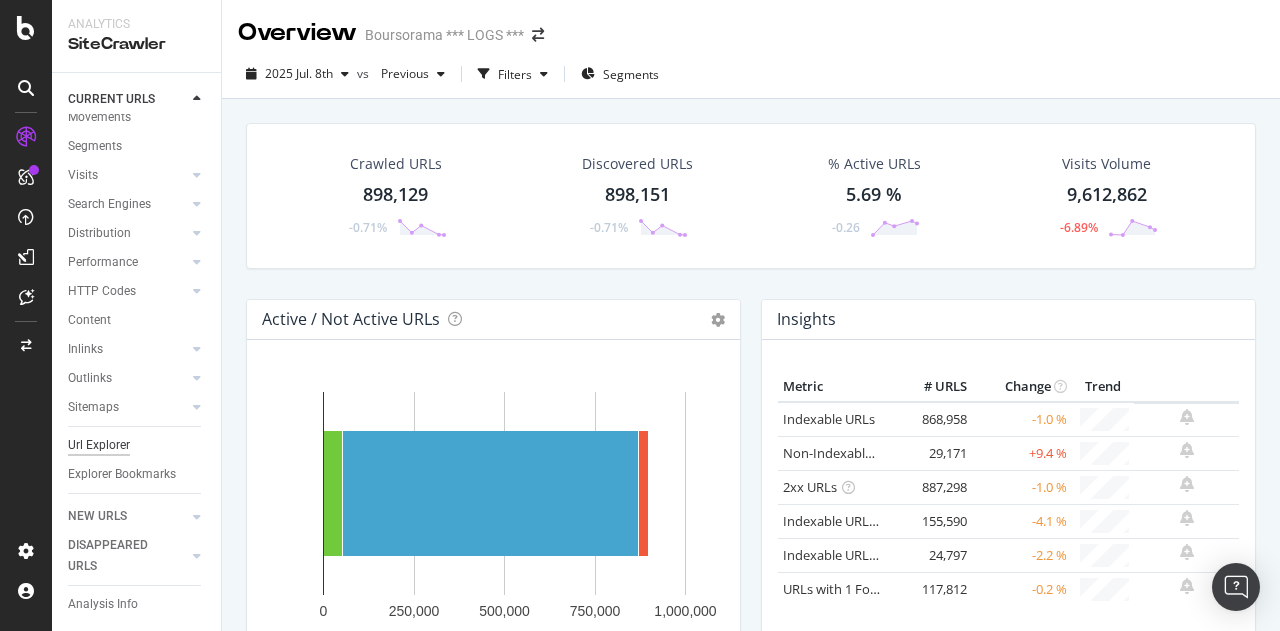 click on "Url Explorer" at bounding box center (99, 445) 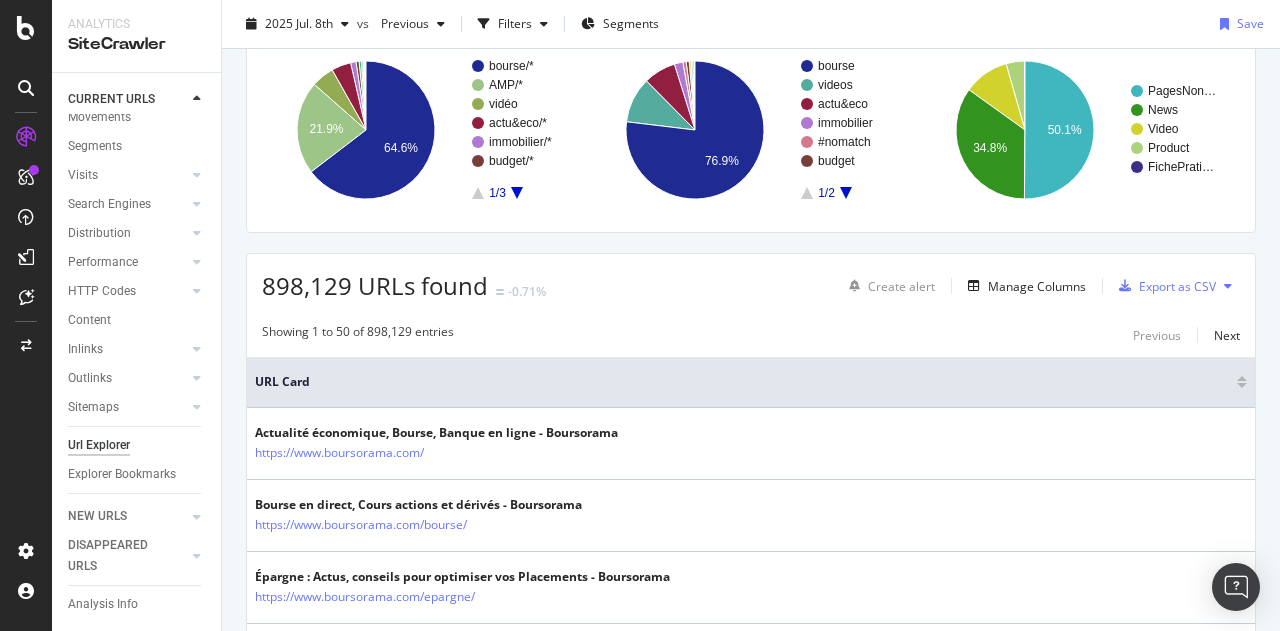 scroll, scrollTop: 0, scrollLeft: 0, axis: both 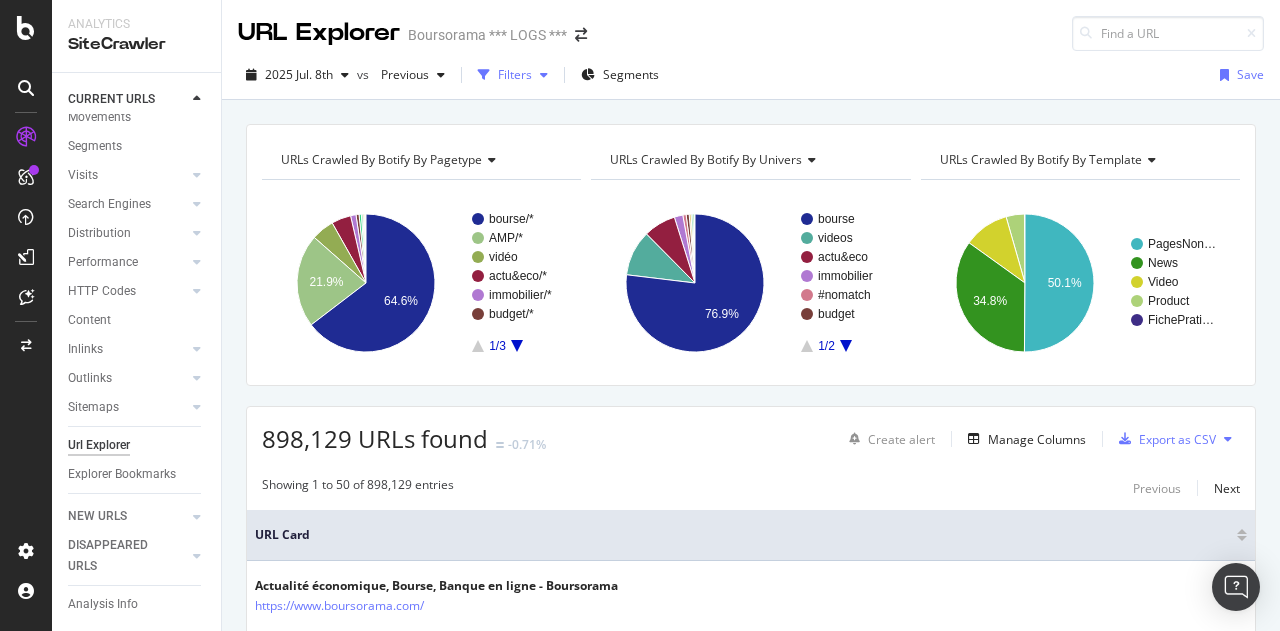click on "Filters" at bounding box center [515, 74] 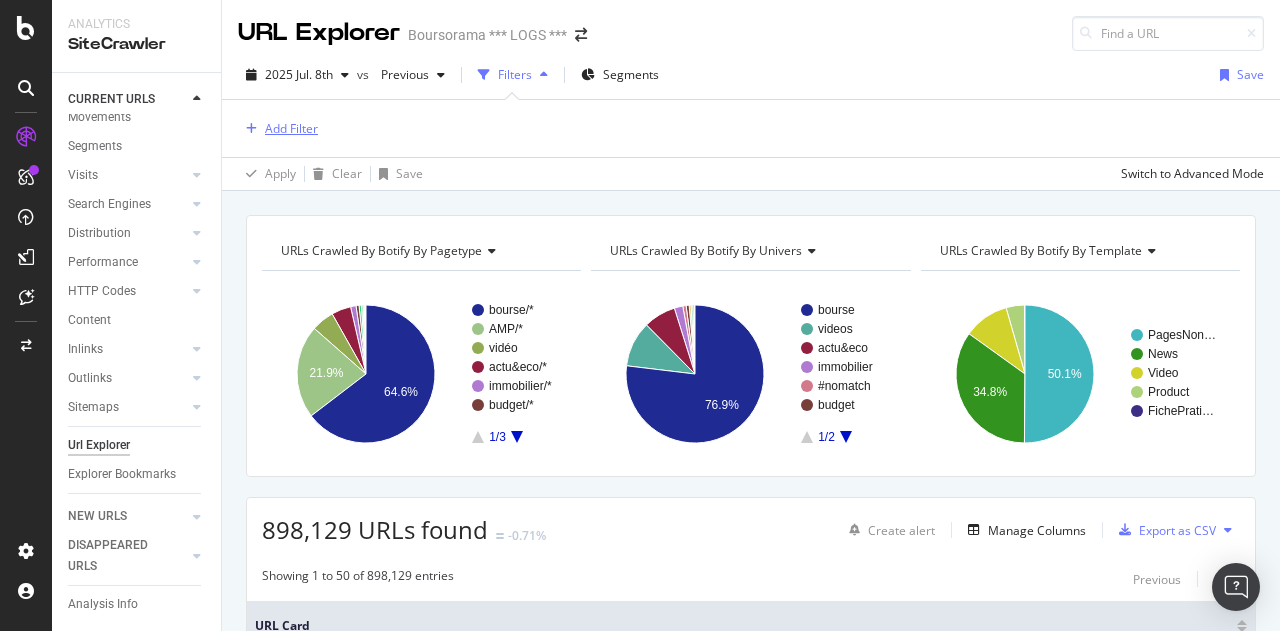 click on "Add Filter" at bounding box center (291, 128) 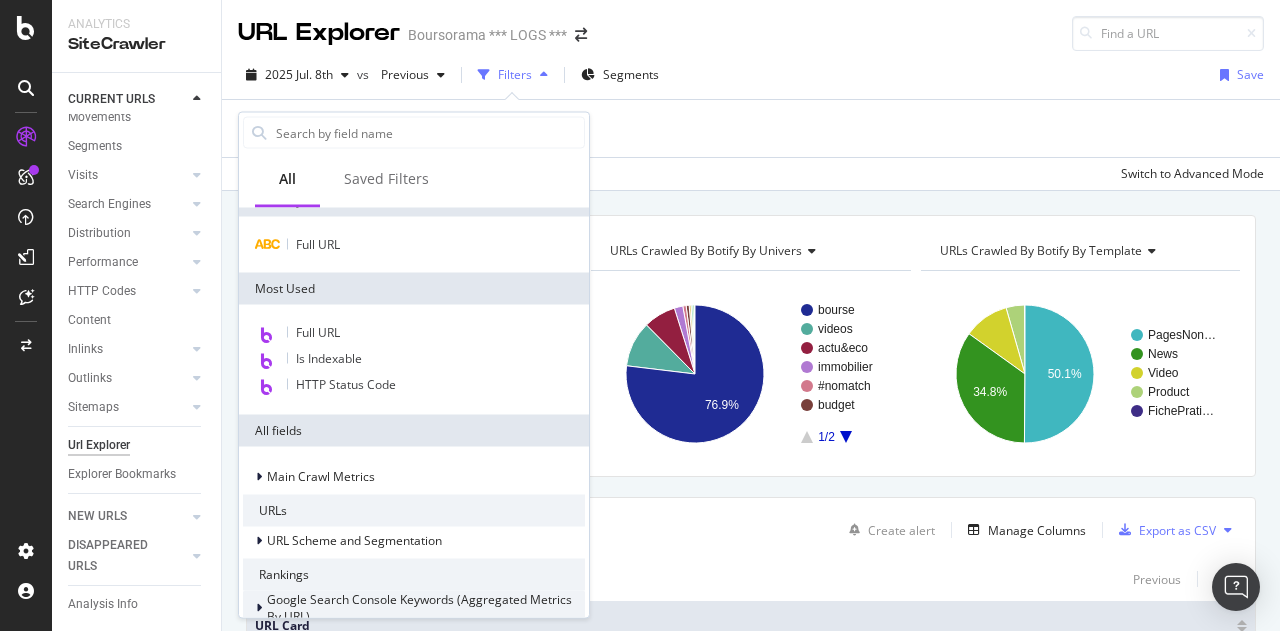 scroll, scrollTop: 0, scrollLeft: 0, axis: both 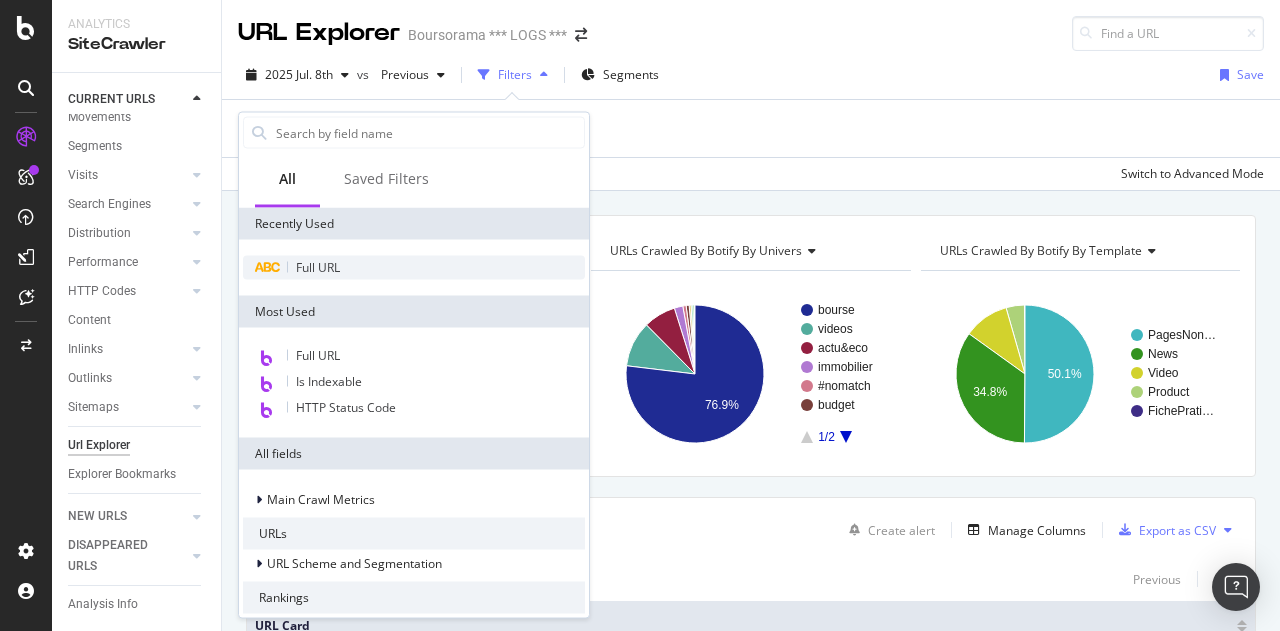 click on "Full URL" at bounding box center [414, 268] 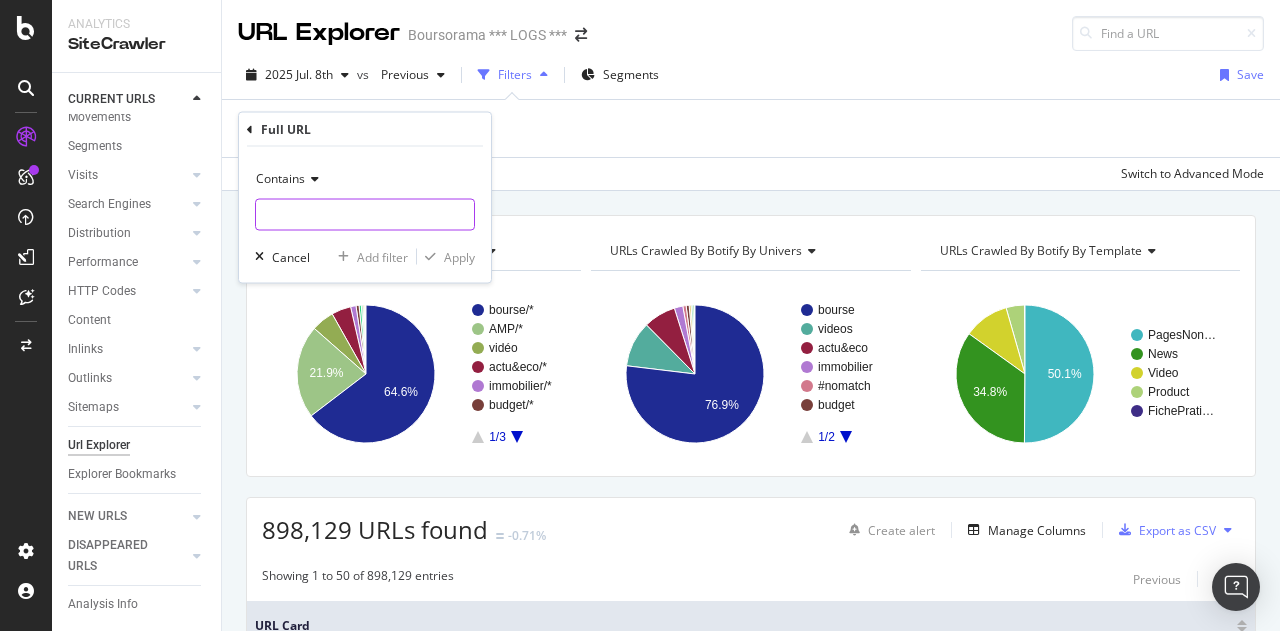 click at bounding box center (365, 215) 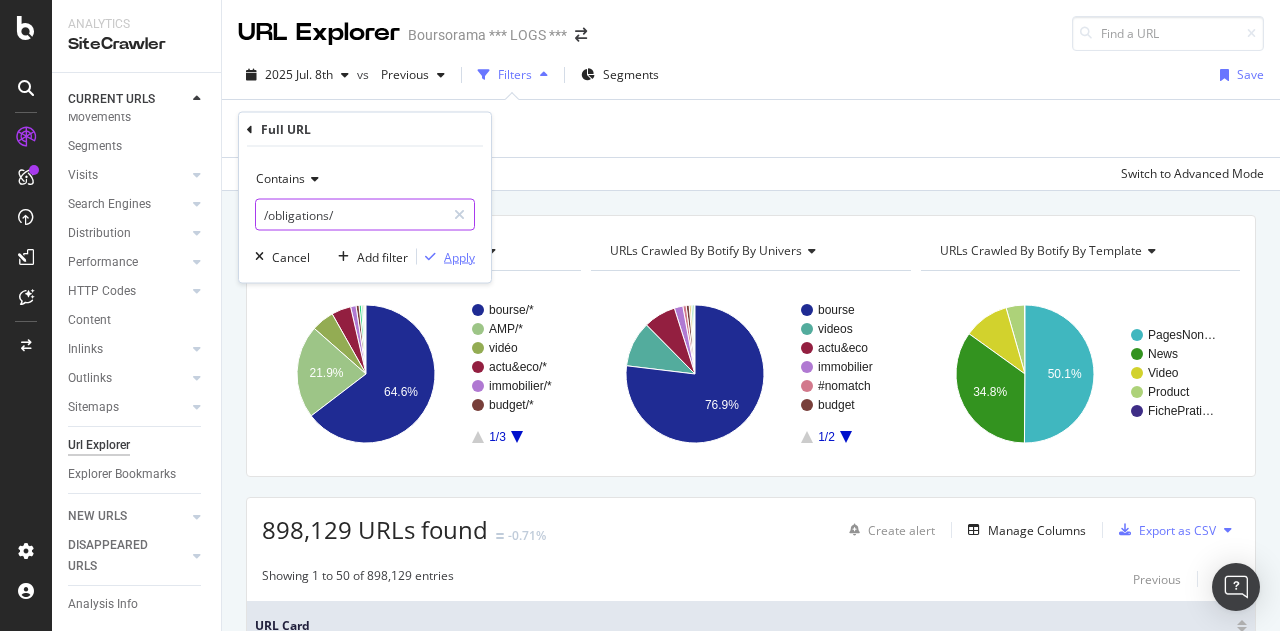 type on "/obligations/" 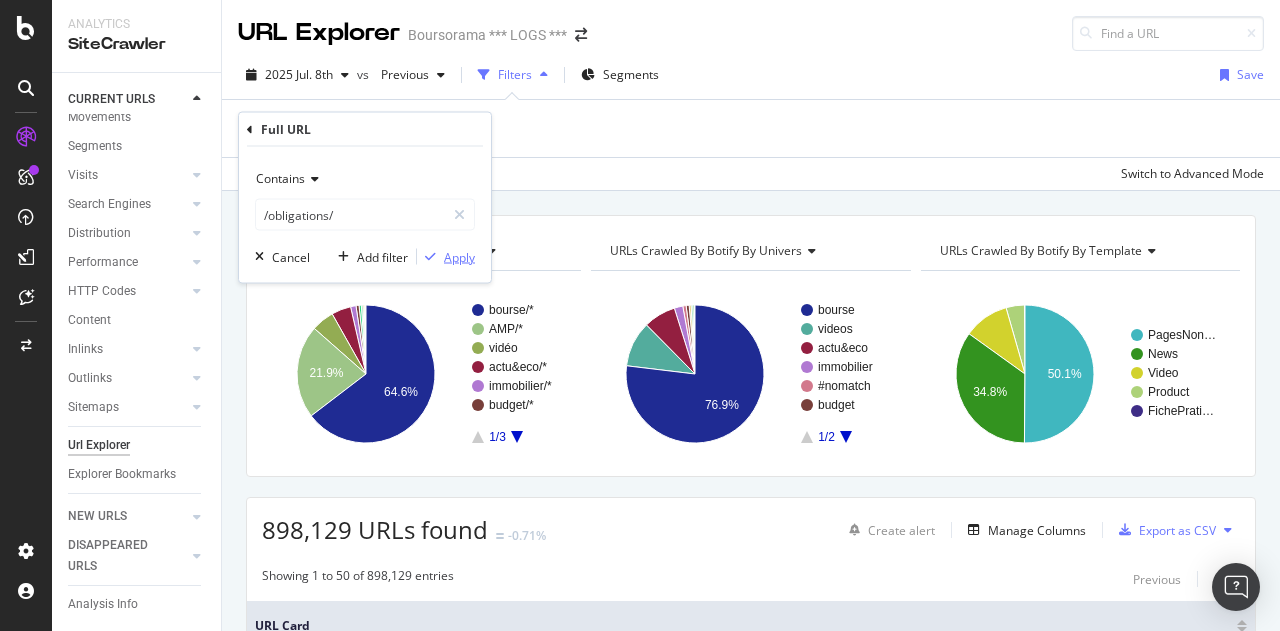 click on "Apply" at bounding box center [459, 256] 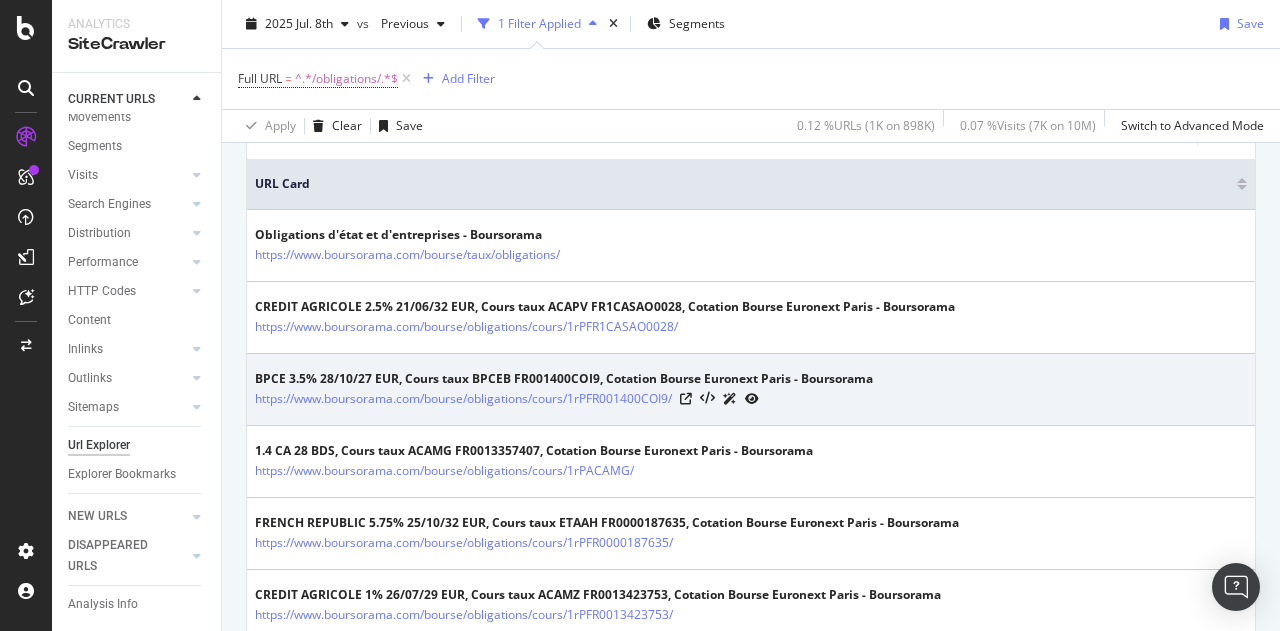 scroll, scrollTop: 500, scrollLeft: 0, axis: vertical 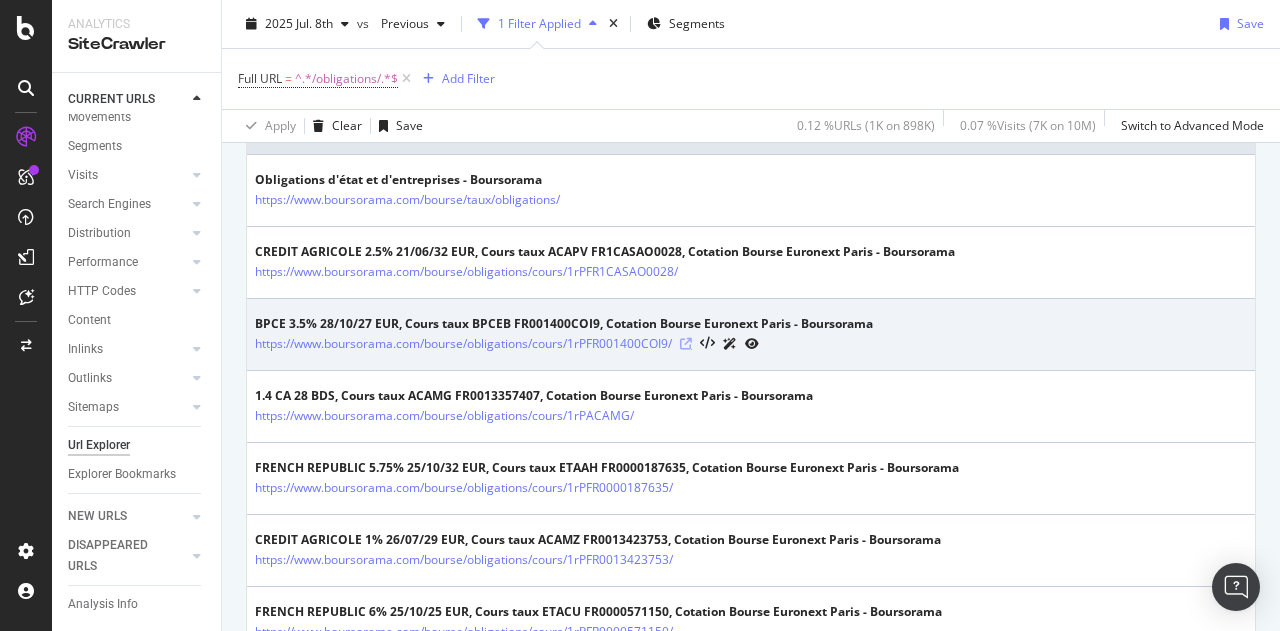 click at bounding box center (686, 344) 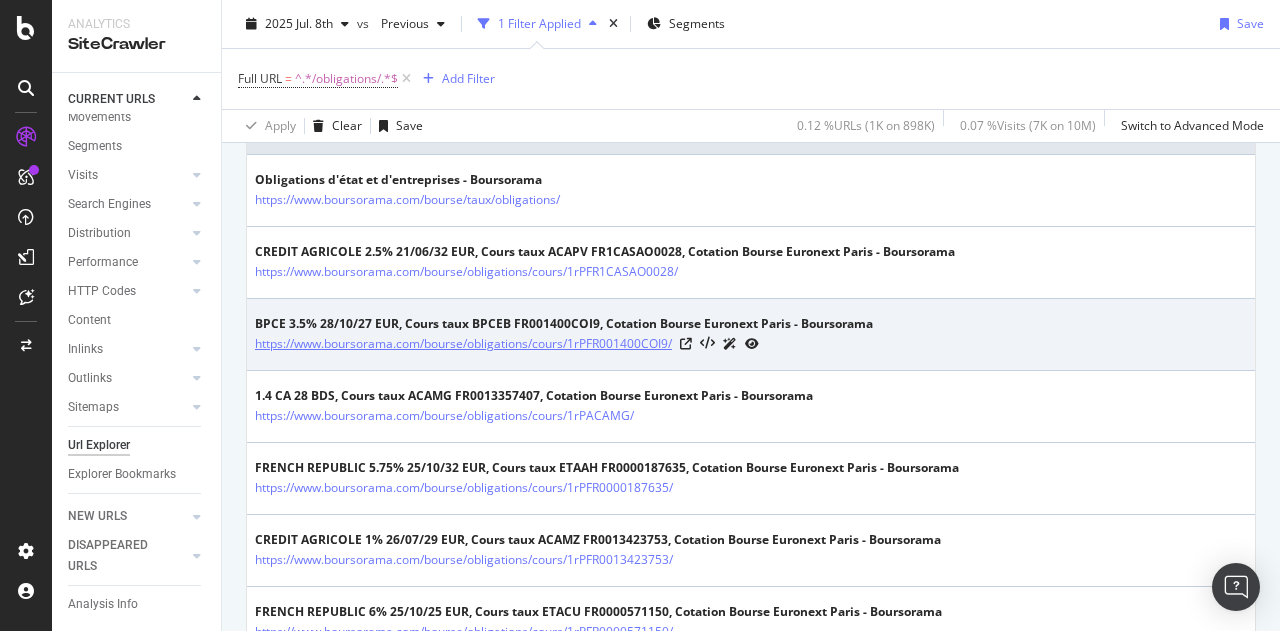 click on "https://www.boursorama.com/bourse/obligations/cours/1rPFR001400COI9/" at bounding box center (463, 344) 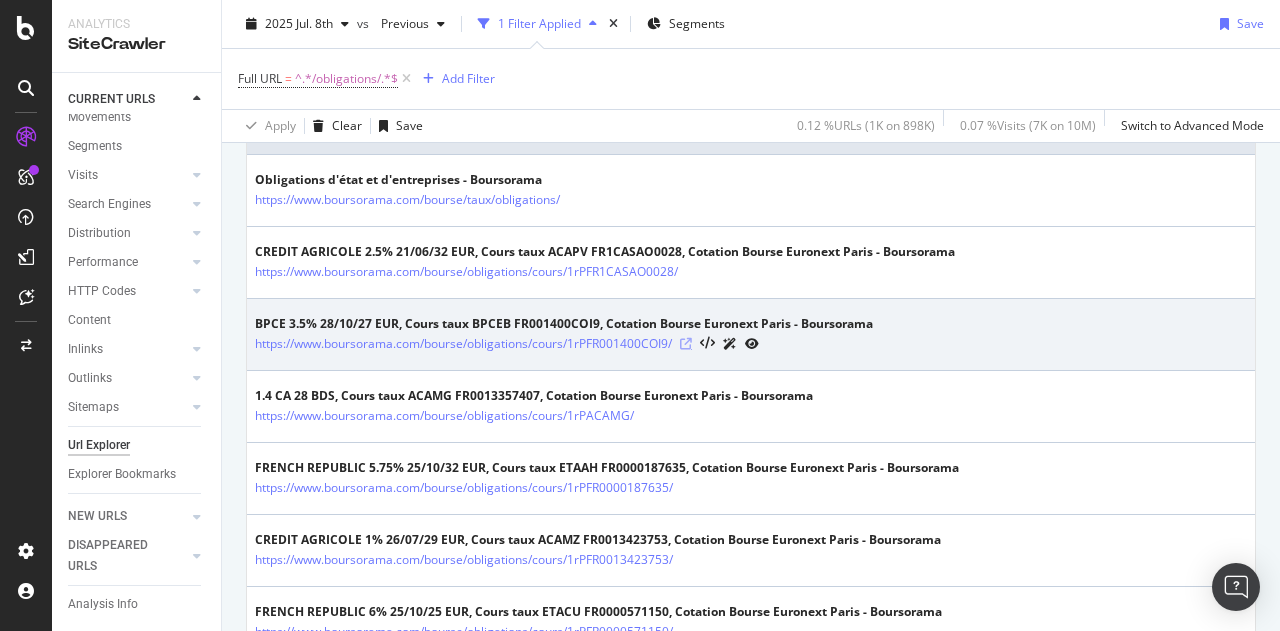 click at bounding box center (686, 344) 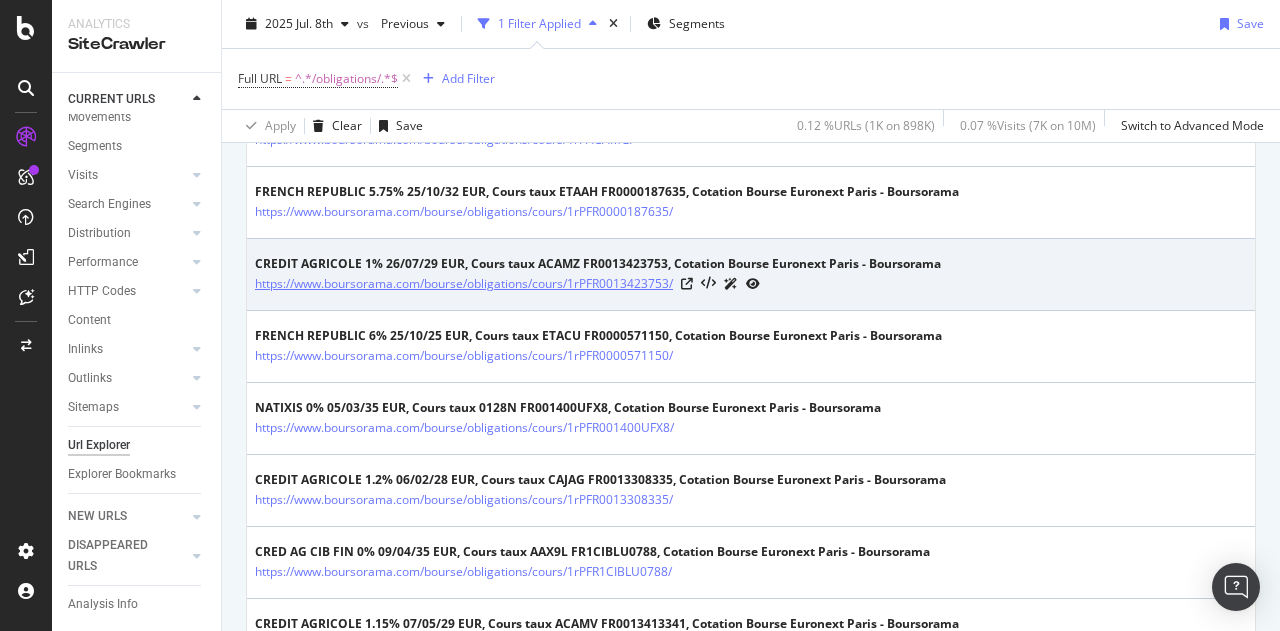 scroll, scrollTop: 800, scrollLeft: 0, axis: vertical 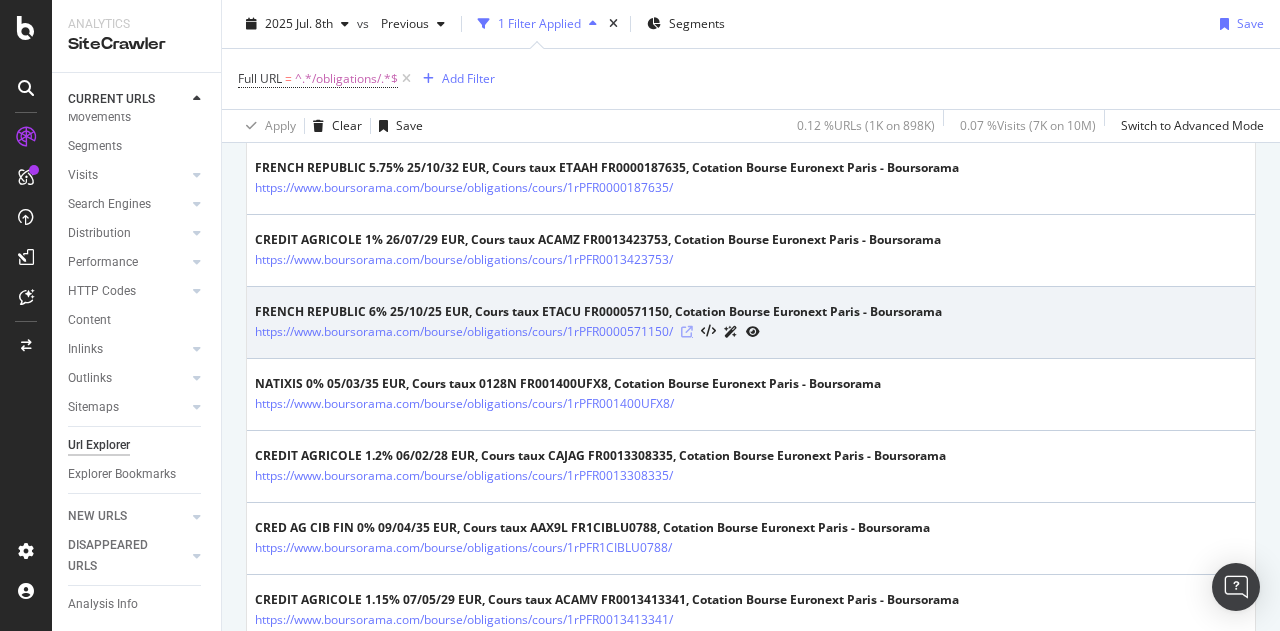 click at bounding box center (687, 332) 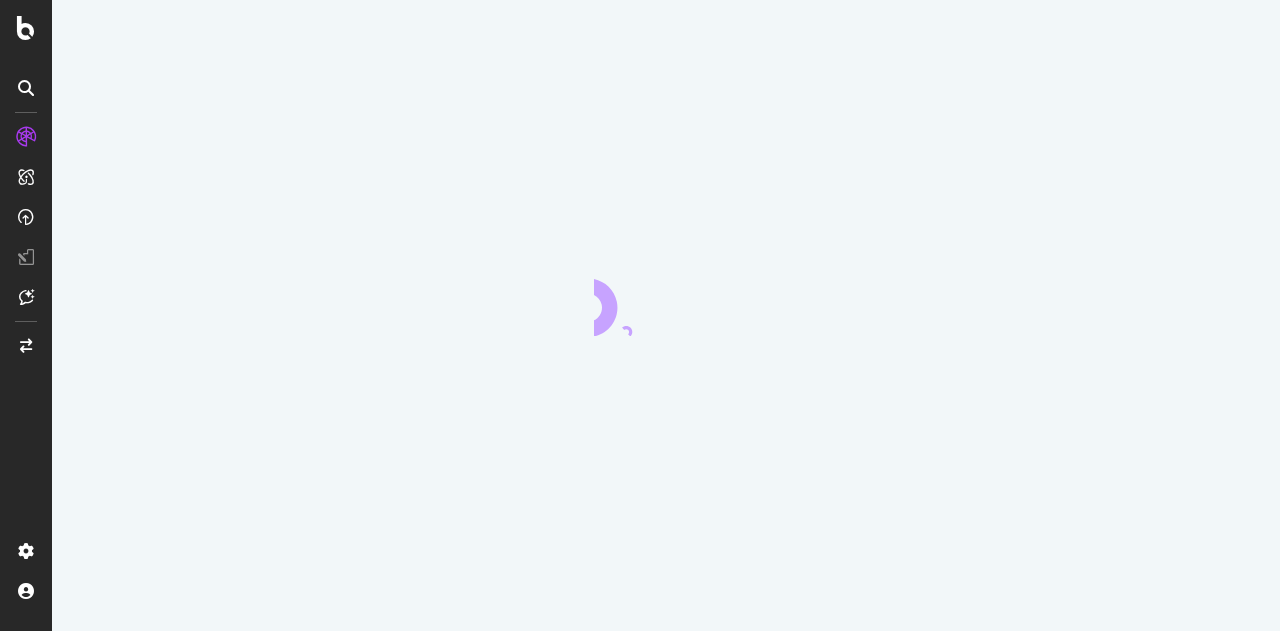 scroll, scrollTop: 0, scrollLeft: 0, axis: both 